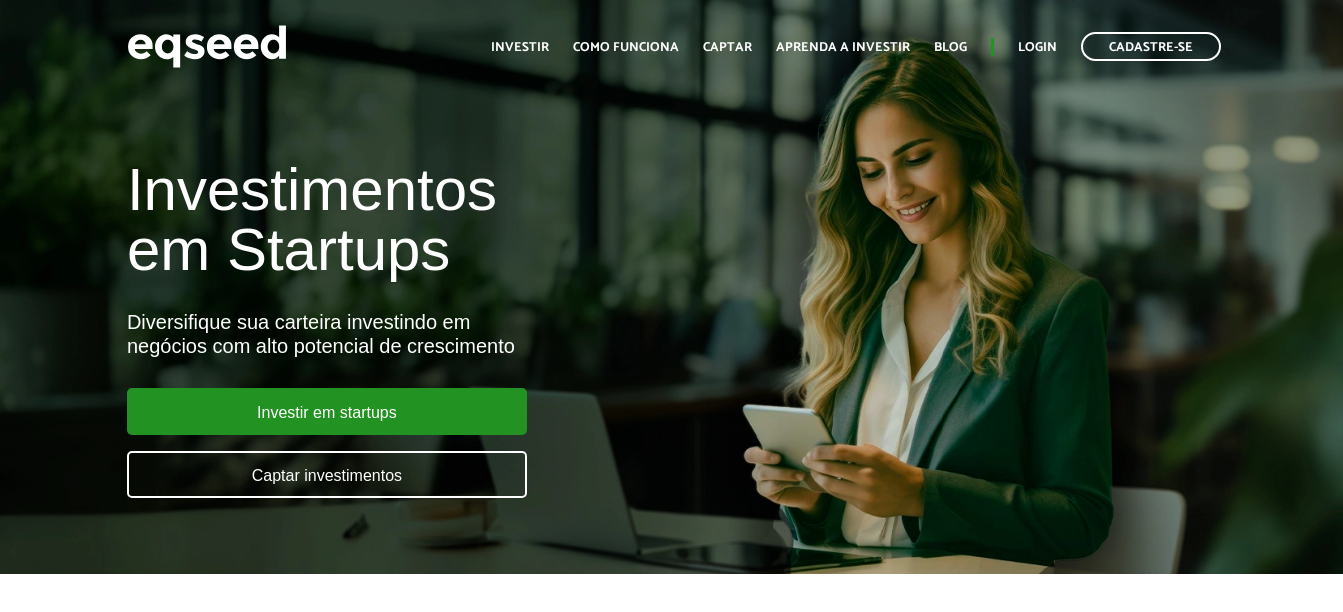 scroll, scrollTop: 0, scrollLeft: 0, axis: both 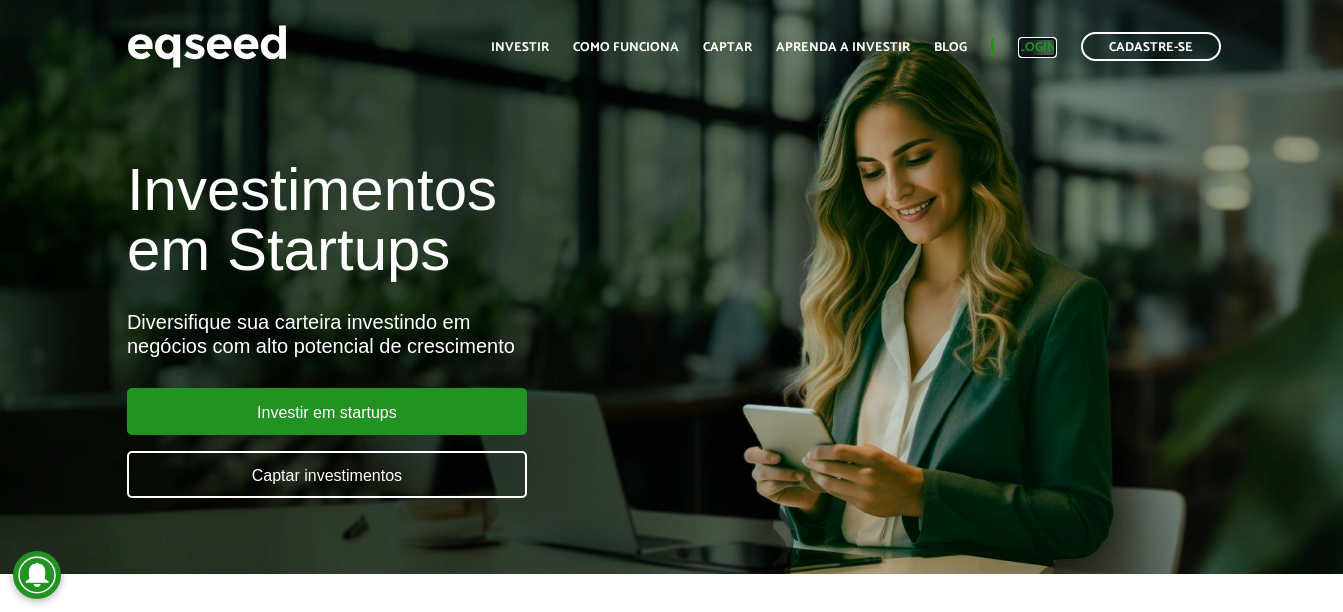 click on "Login" at bounding box center [1037, 47] 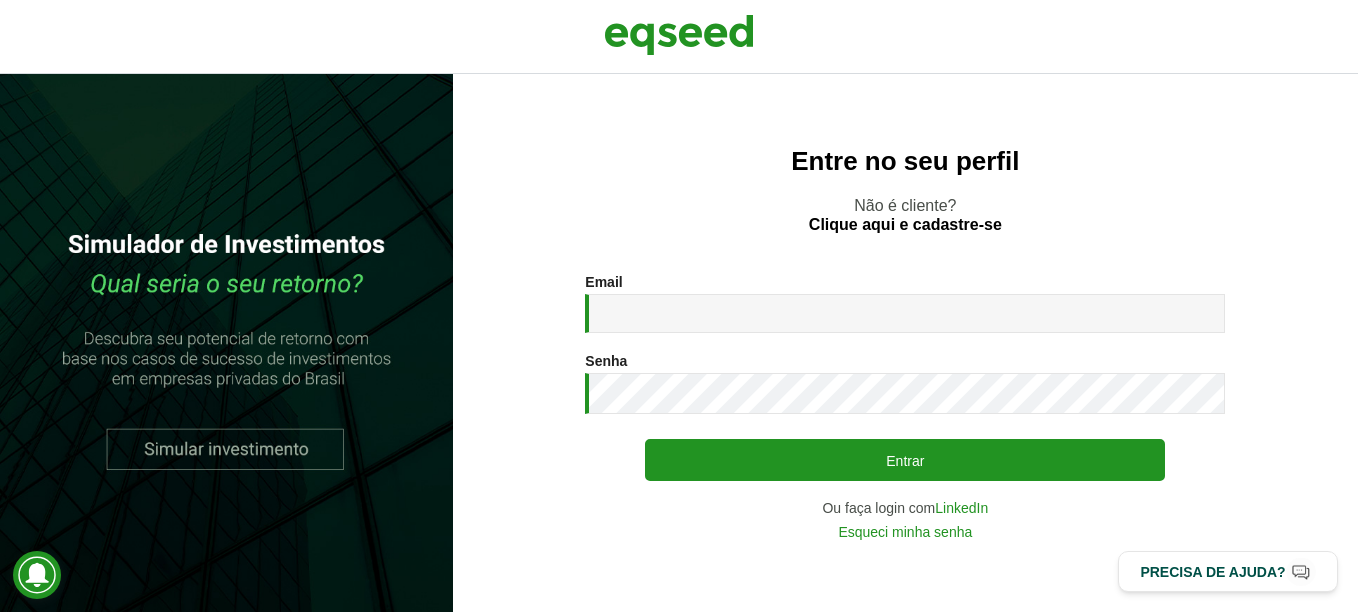 scroll, scrollTop: 0, scrollLeft: 0, axis: both 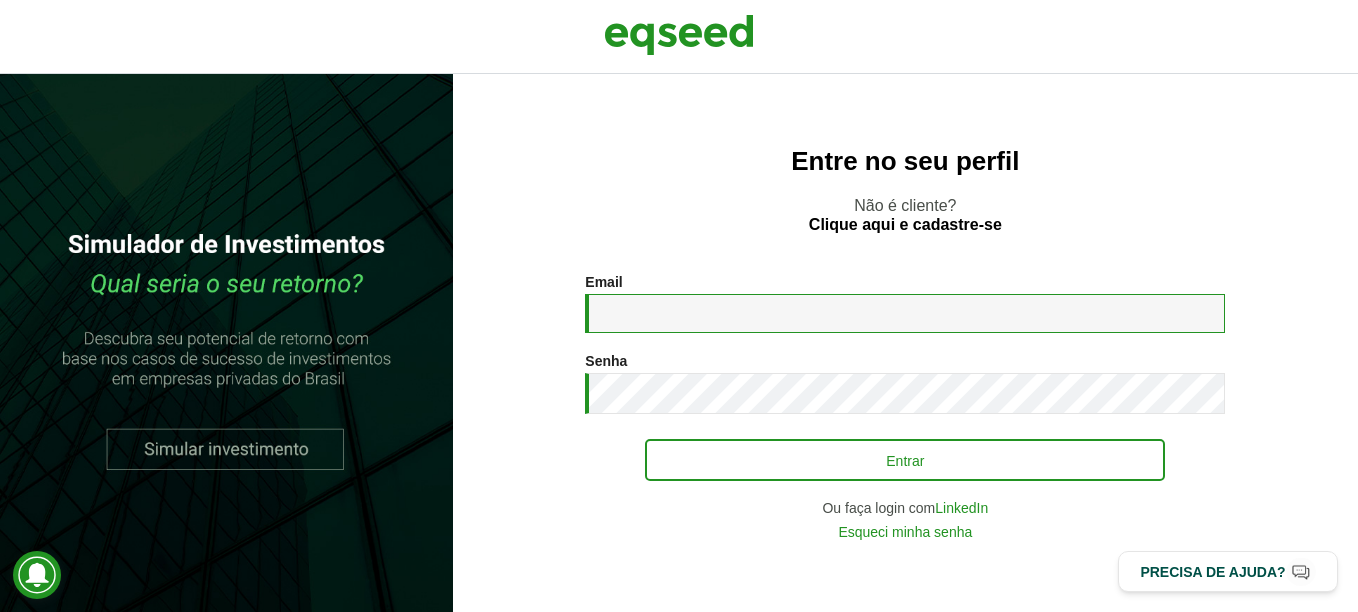 type on "**********" 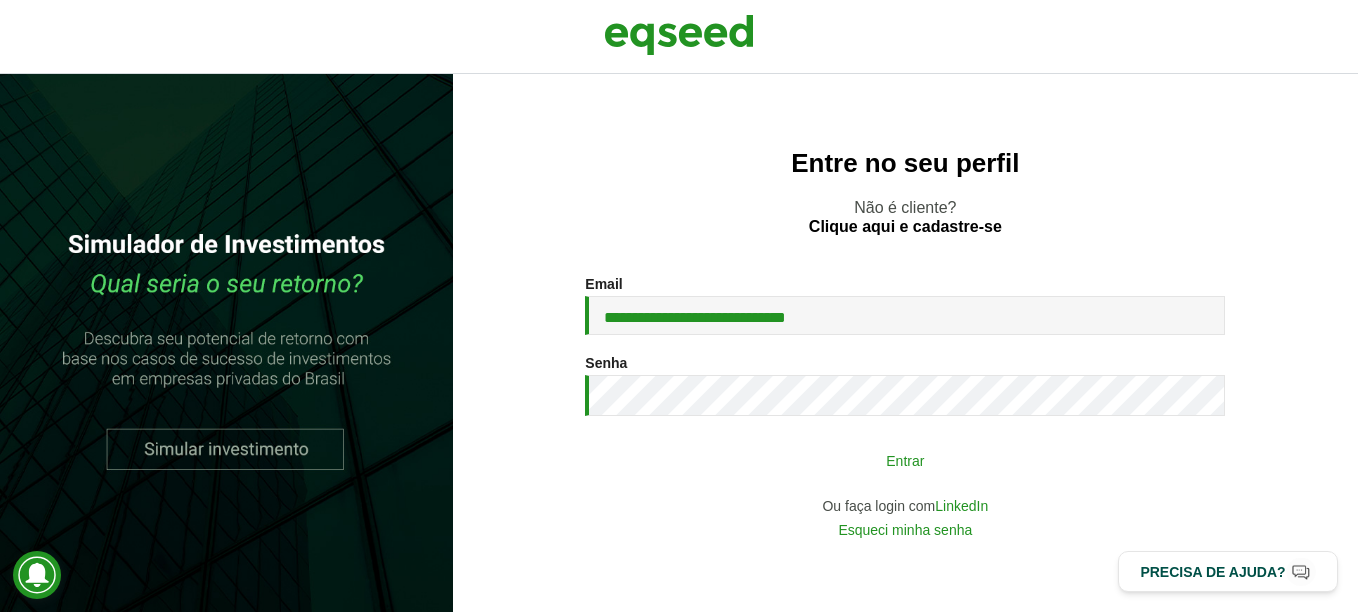 click on "Entrar" at bounding box center [905, 460] 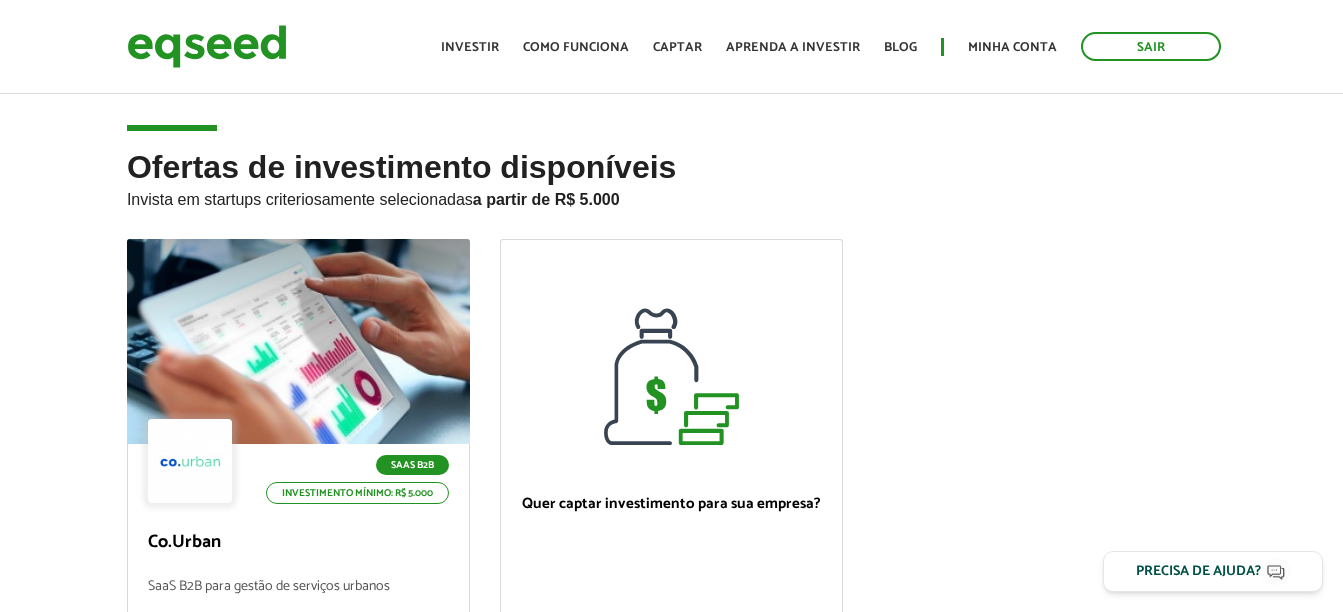 scroll, scrollTop: 0, scrollLeft: 0, axis: both 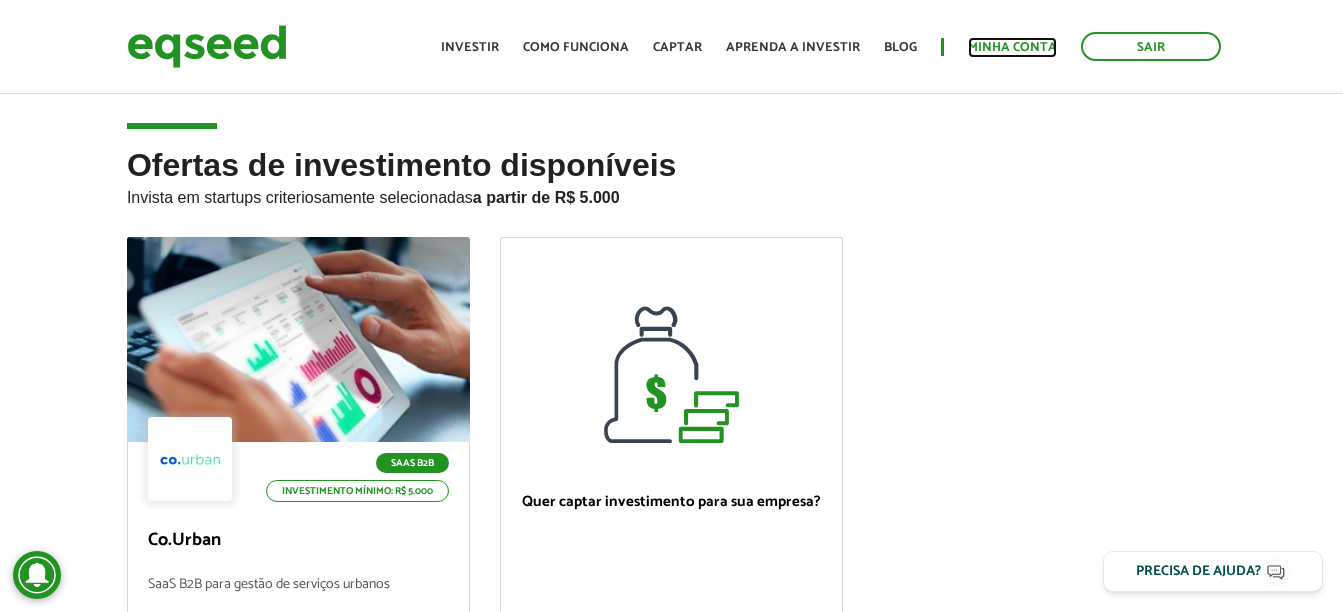 click on "Minha conta" at bounding box center (1012, 47) 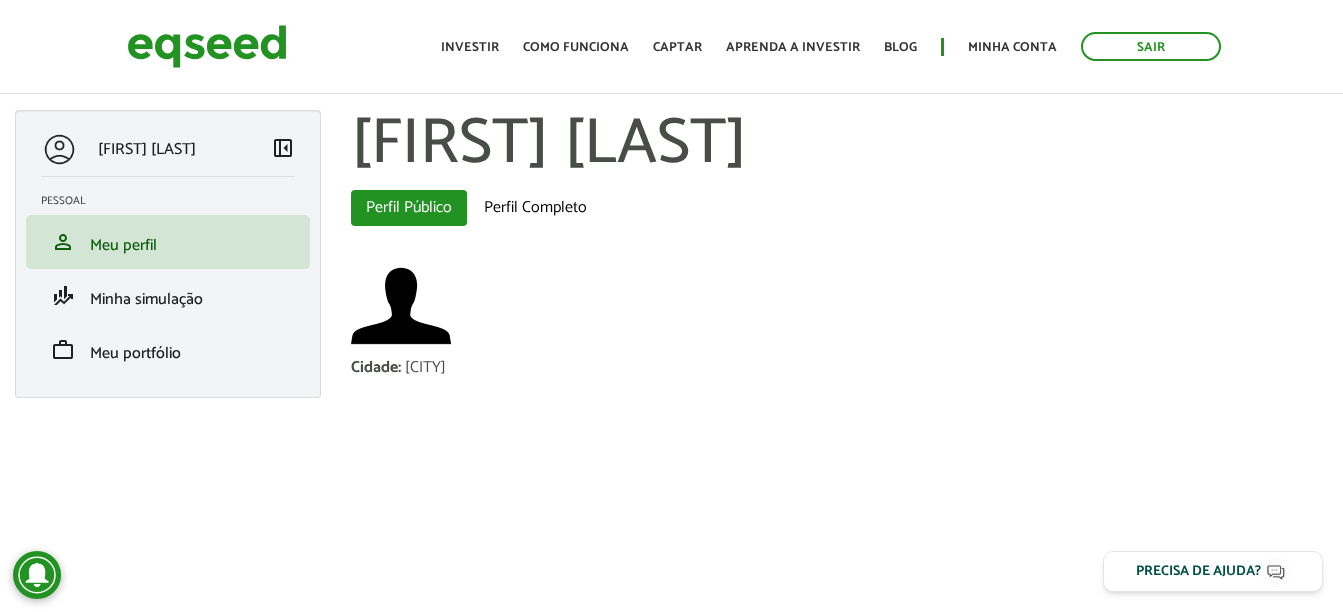 scroll, scrollTop: 0, scrollLeft: 0, axis: both 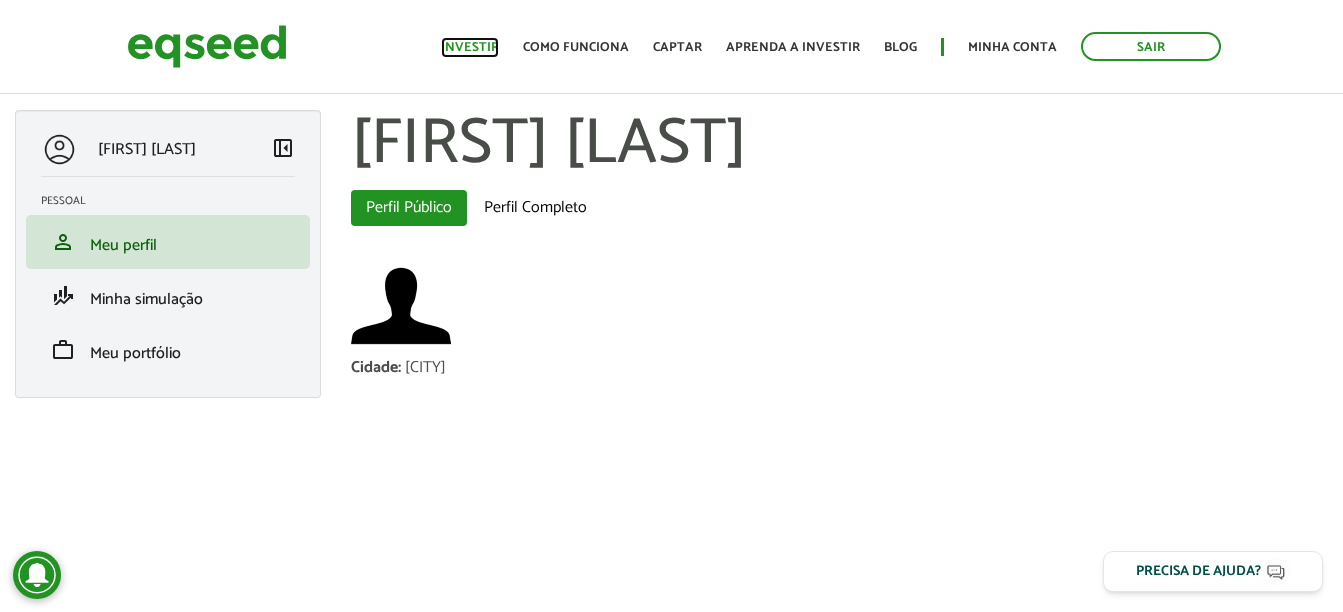 click on "Investir" at bounding box center [470, 47] 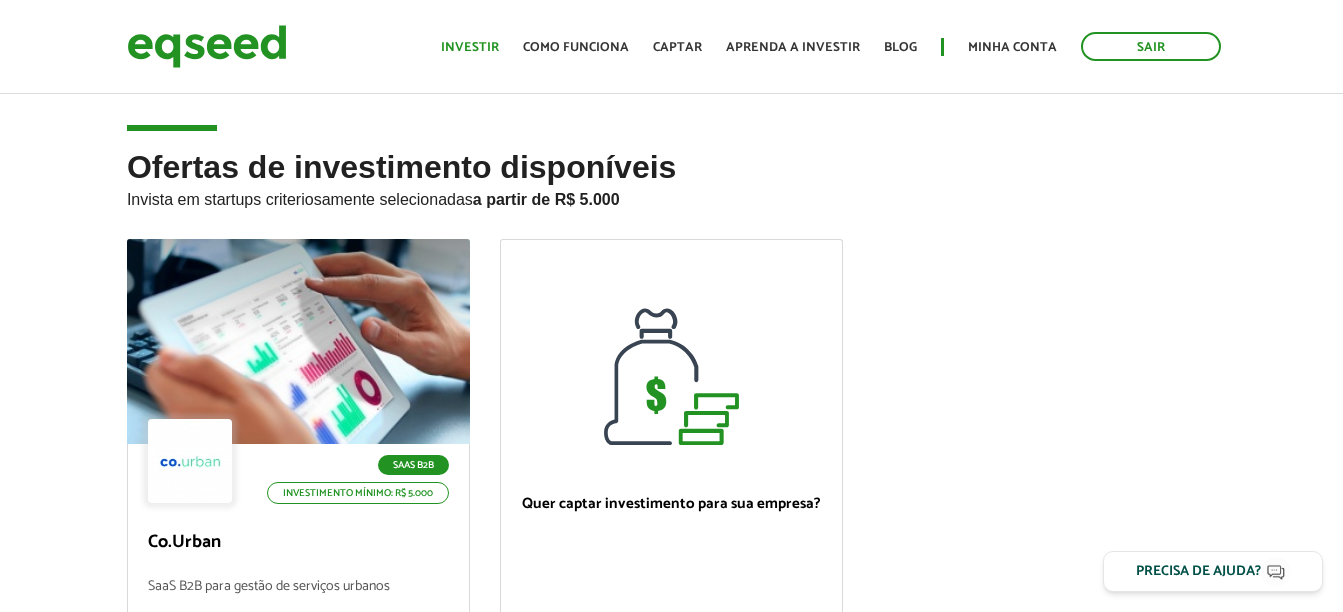 scroll, scrollTop: 0, scrollLeft: 0, axis: both 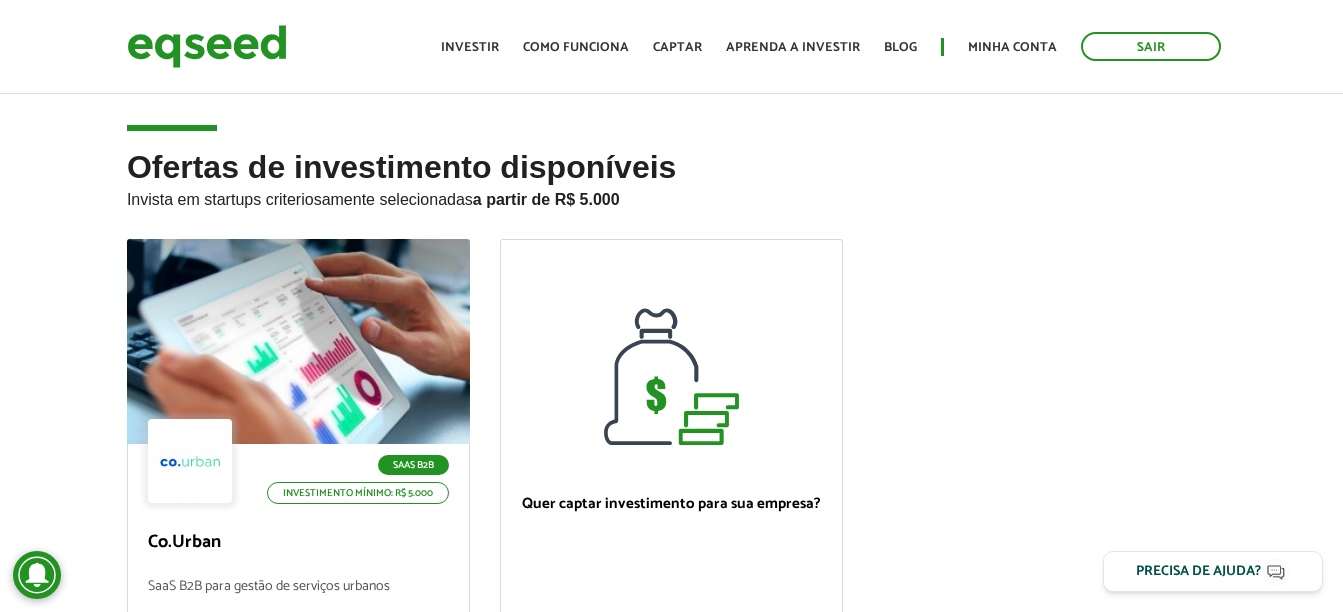 click on "Ofertas de investimento disponíveis
Invista em startups criteriosamente selecionadas  a partir de R$ 5.000
SaaS B2B
Investimento mínimo: R$ 5.000
Co.Urban
SaaS B2B para gestão de serviços urbanos
Valor objetivo
R$ 1.200.000
Participação societária
8,10%
Ver oferta
Quer captar investimento para sua empresa?
Quero captar" at bounding box center [671, 514] 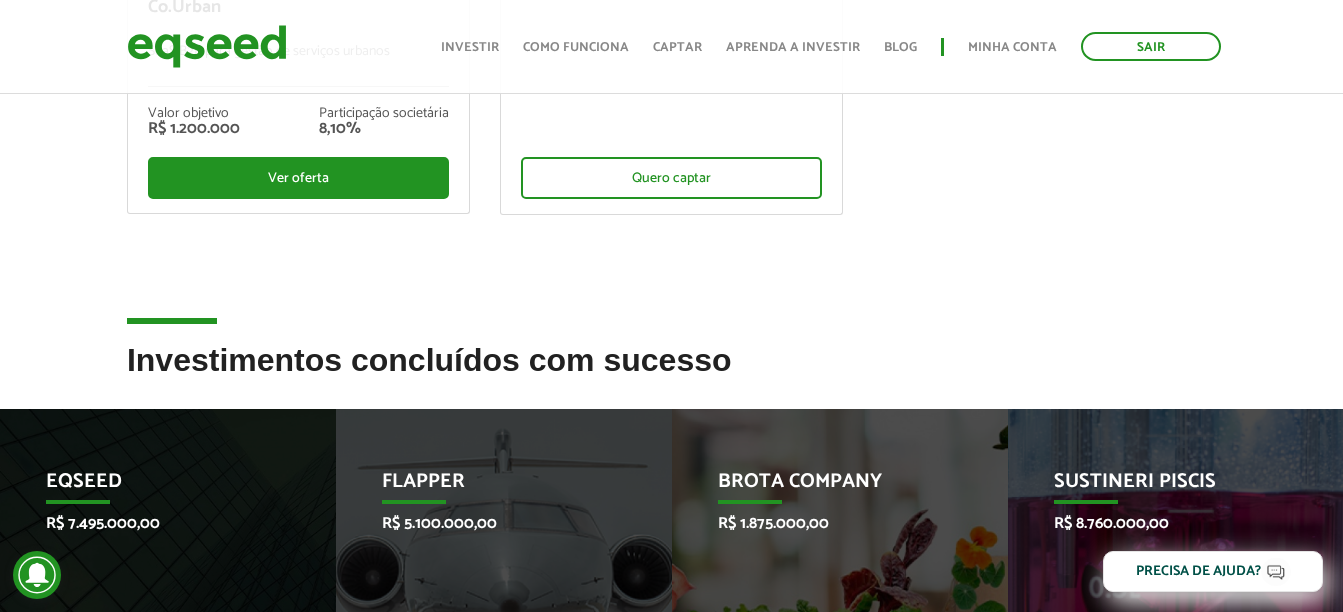 scroll, scrollTop: 1607, scrollLeft: 0, axis: vertical 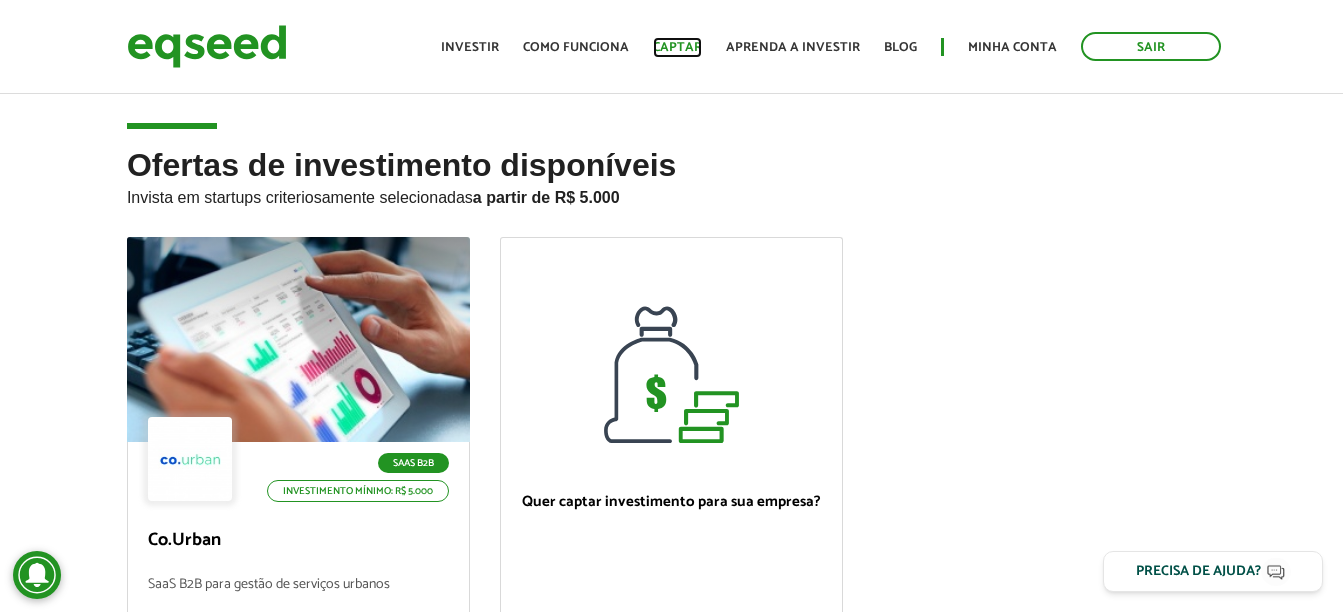 click on "Captar" at bounding box center (677, 47) 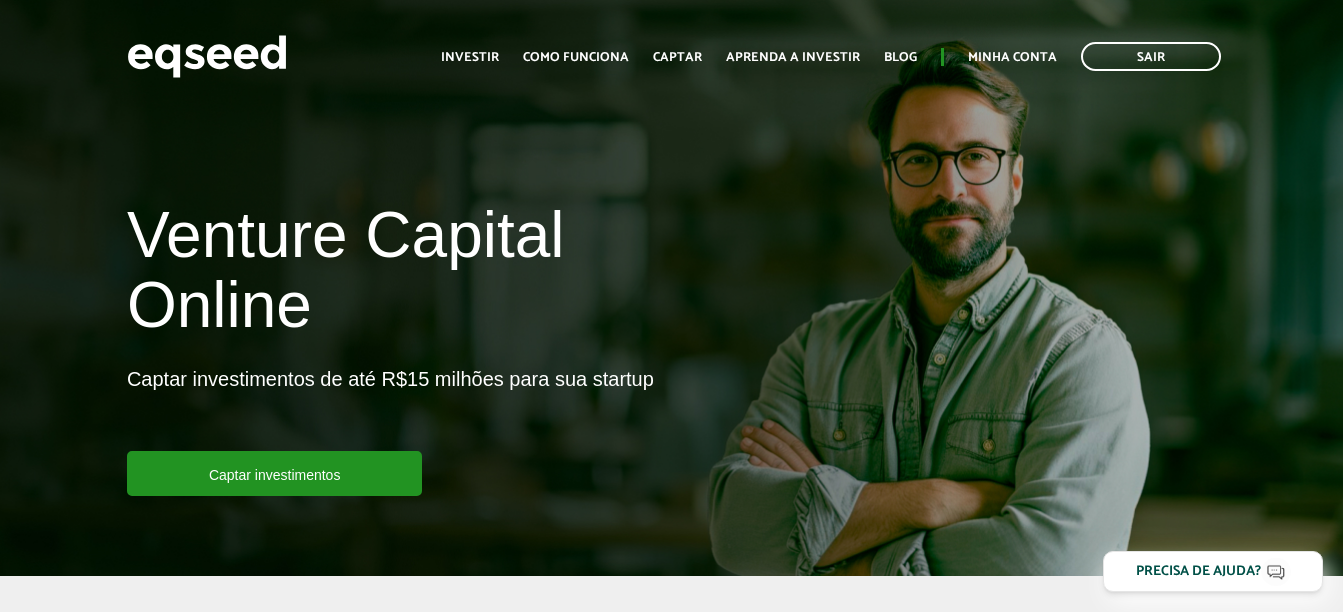 scroll, scrollTop: 0, scrollLeft: 0, axis: both 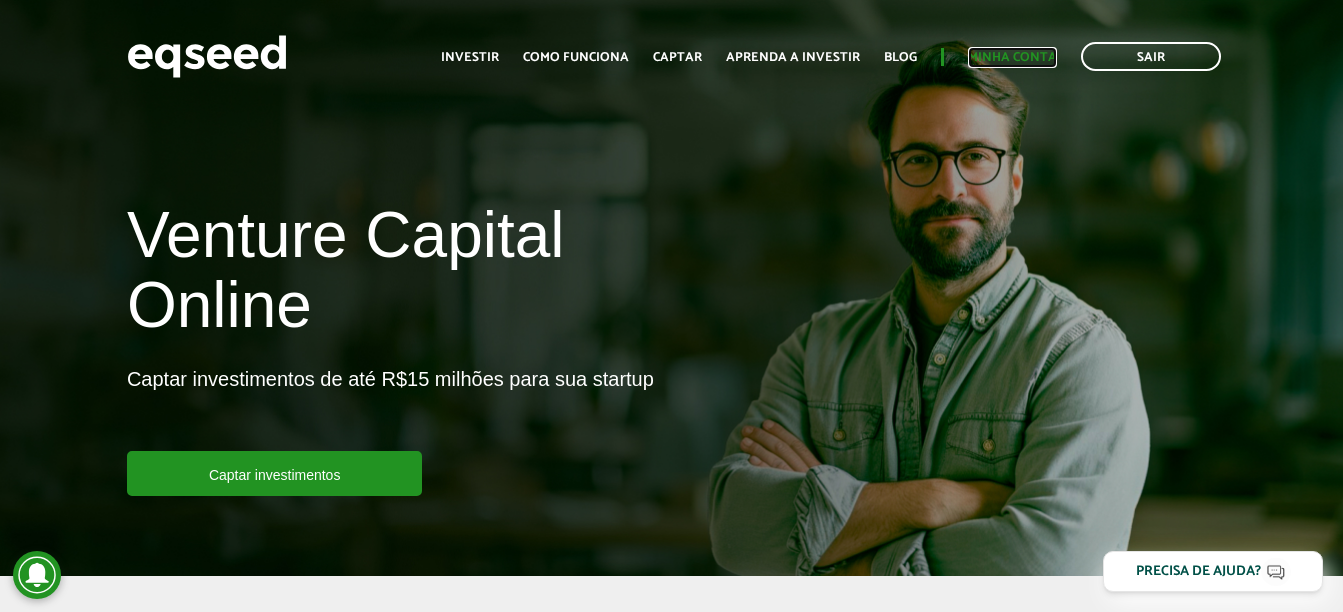 click on "Minha conta" at bounding box center [1012, 57] 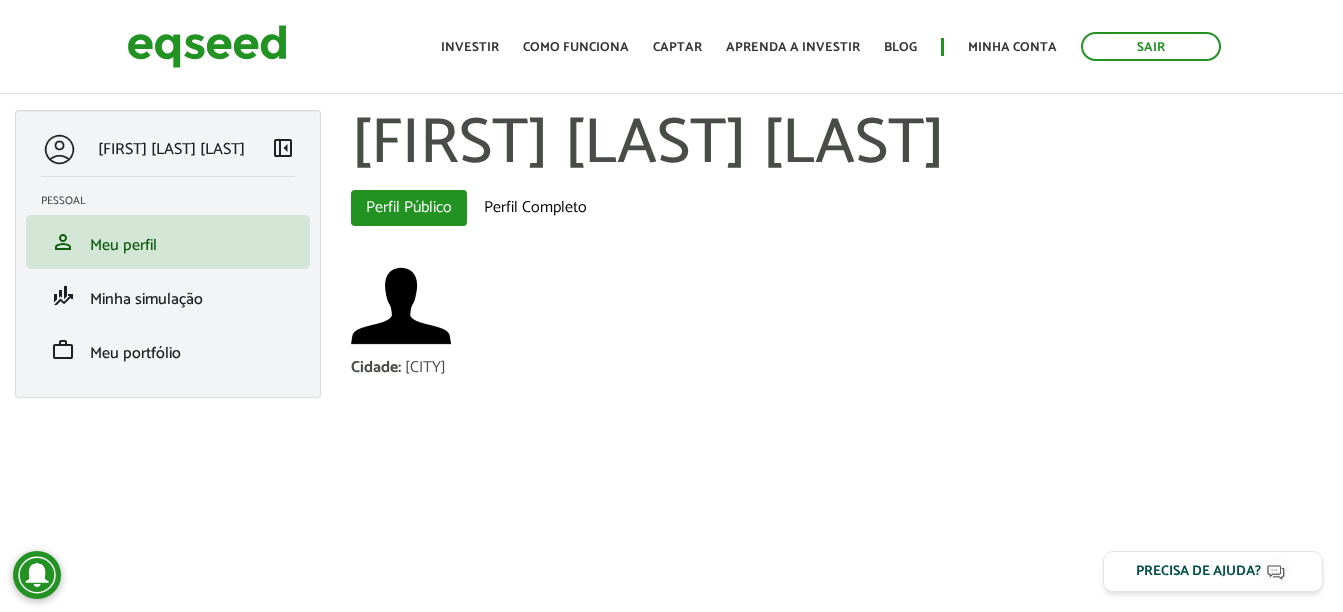 scroll, scrollTop: 0, scrollLeft: 0, axis: both 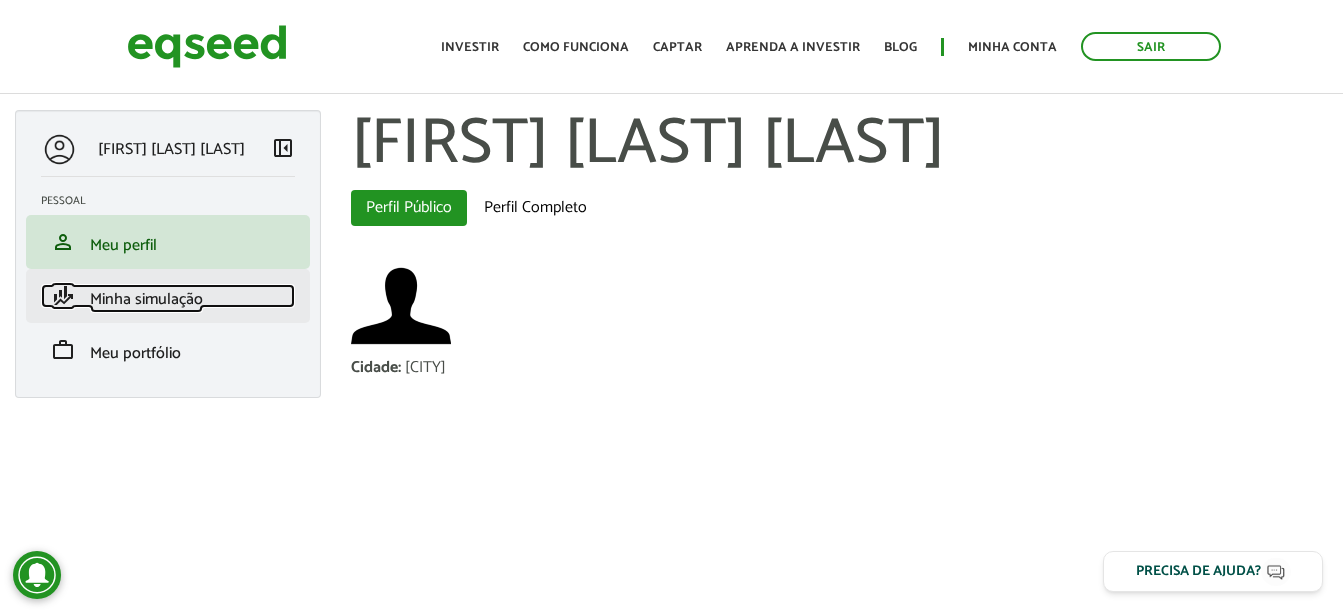 click on "Minha simulação" at bounding box center [146, 299] 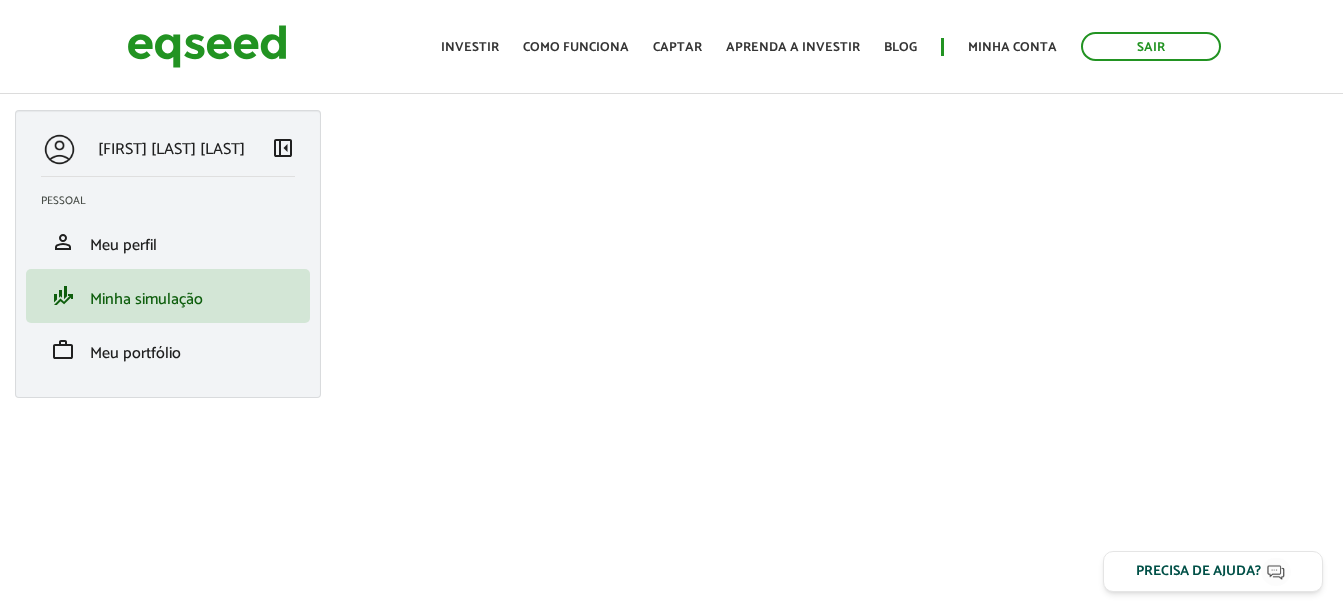 scroll, scrollTop: 0, scrollLeft: 0, axis: both 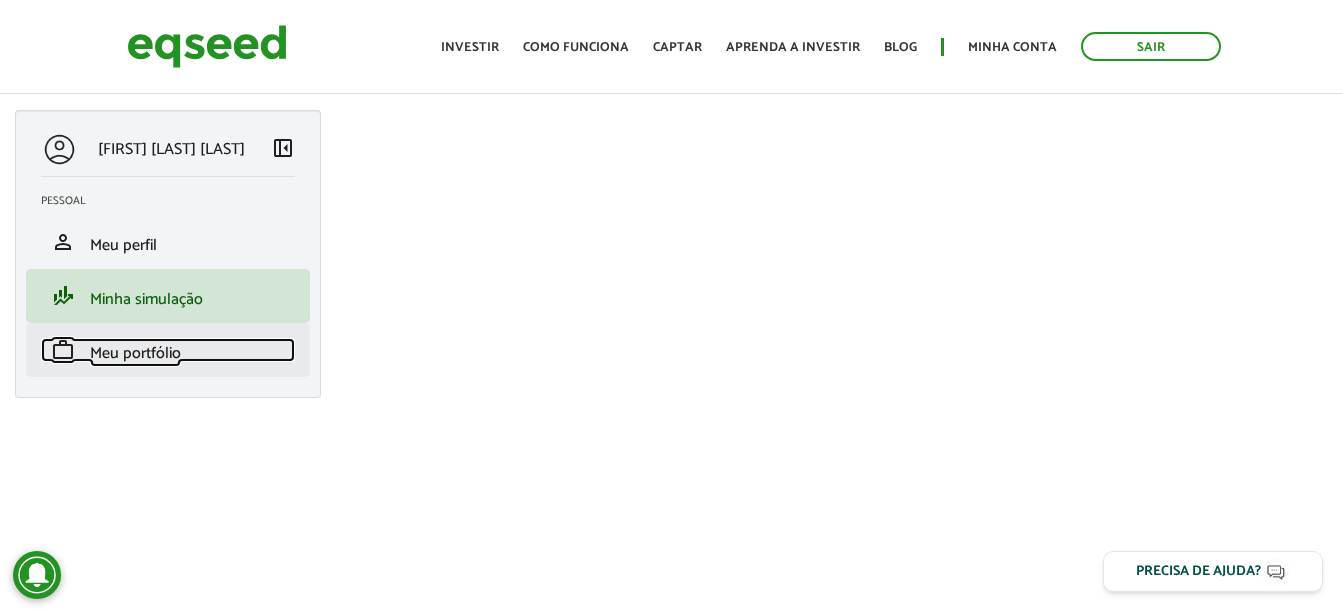click on "Meu portfólio" at bounding box center [135, 353] 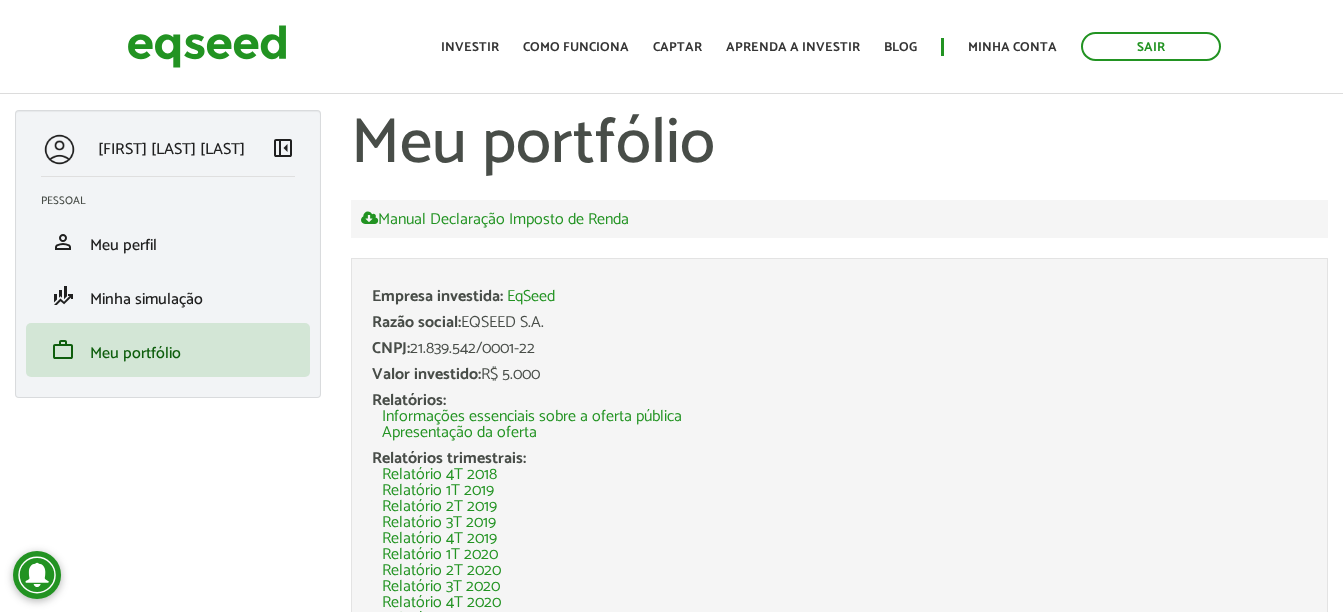 scroll, scrollTop: 0, scrollLeft: 0, axis: both 